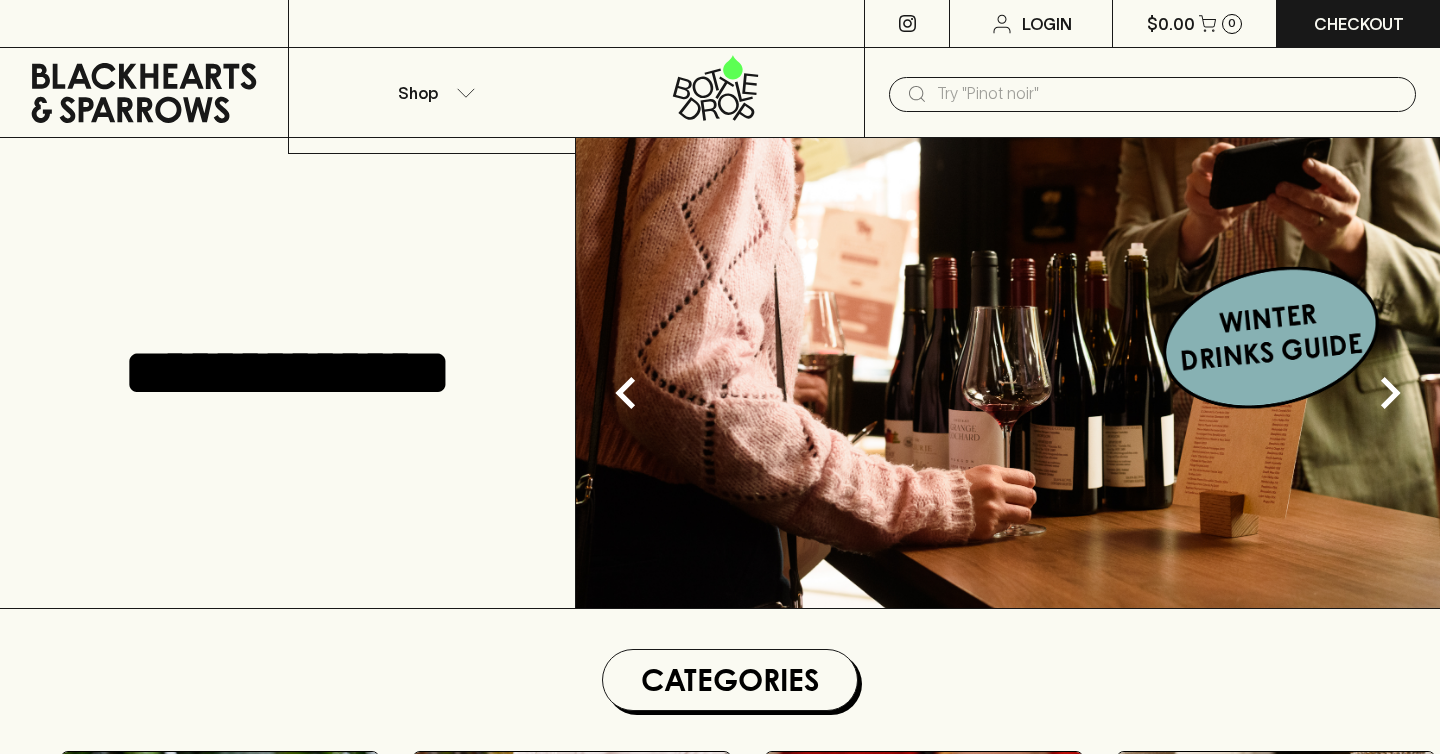 scroll, scrollTop: 0, scrollLeft: 0, axis: both 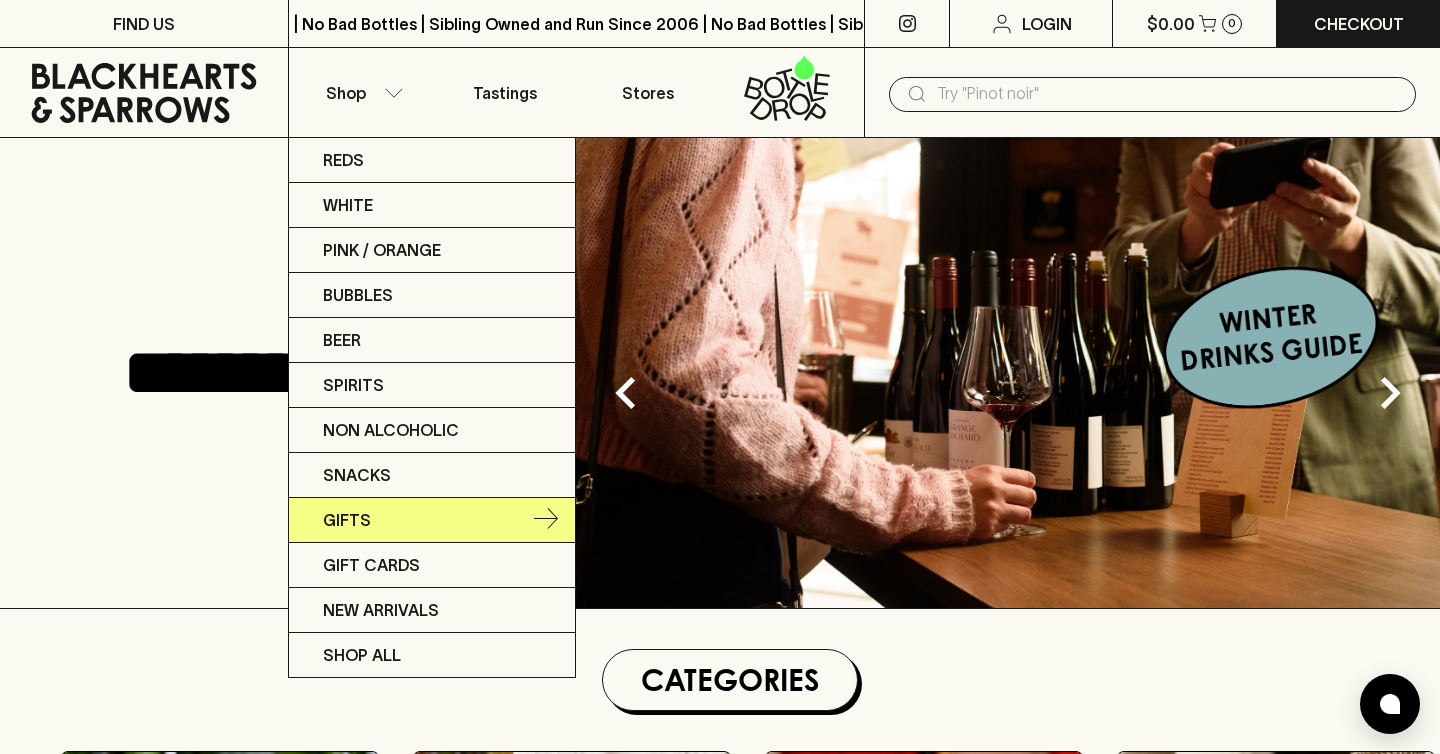 click on "Gifts" at bounding box center (432, 520) 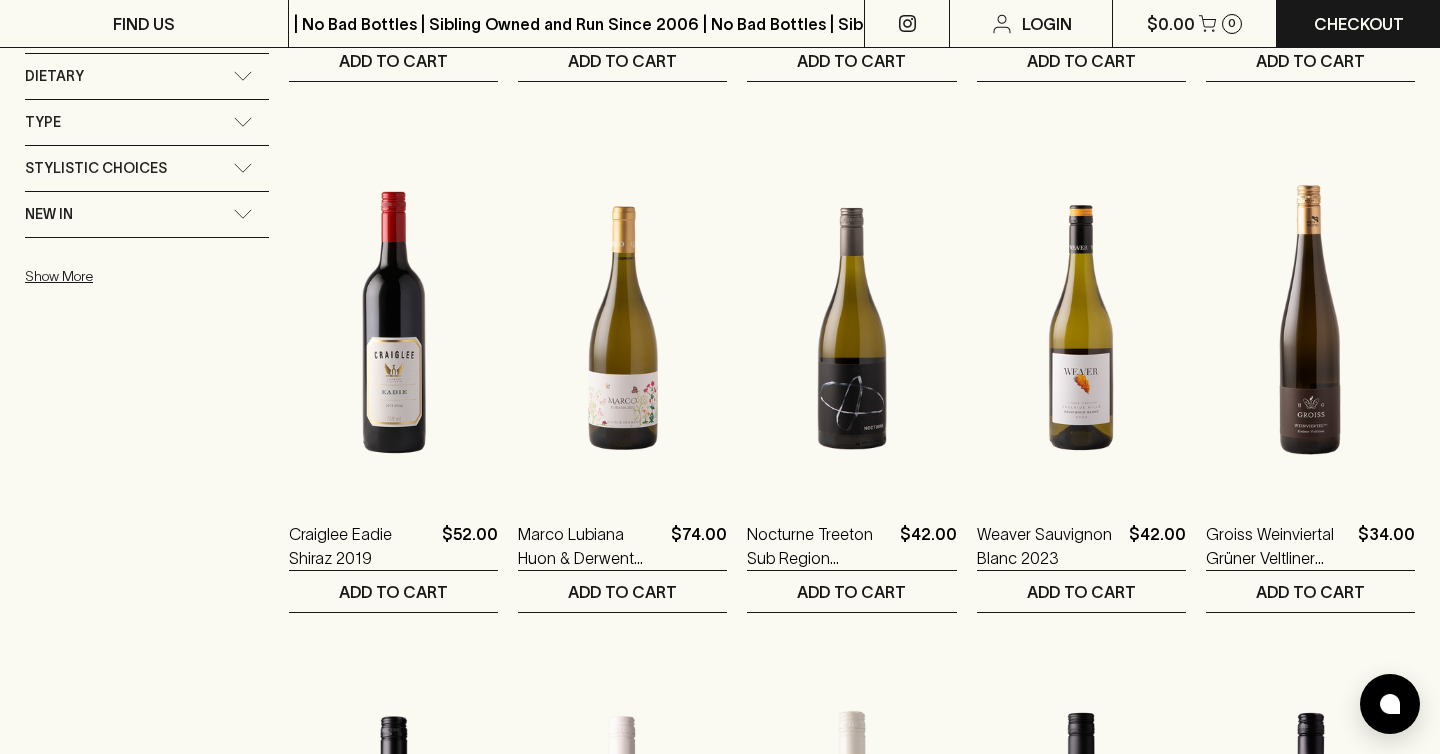 scroll, scrollTop: 0, scrollLeft: 0, axis: both 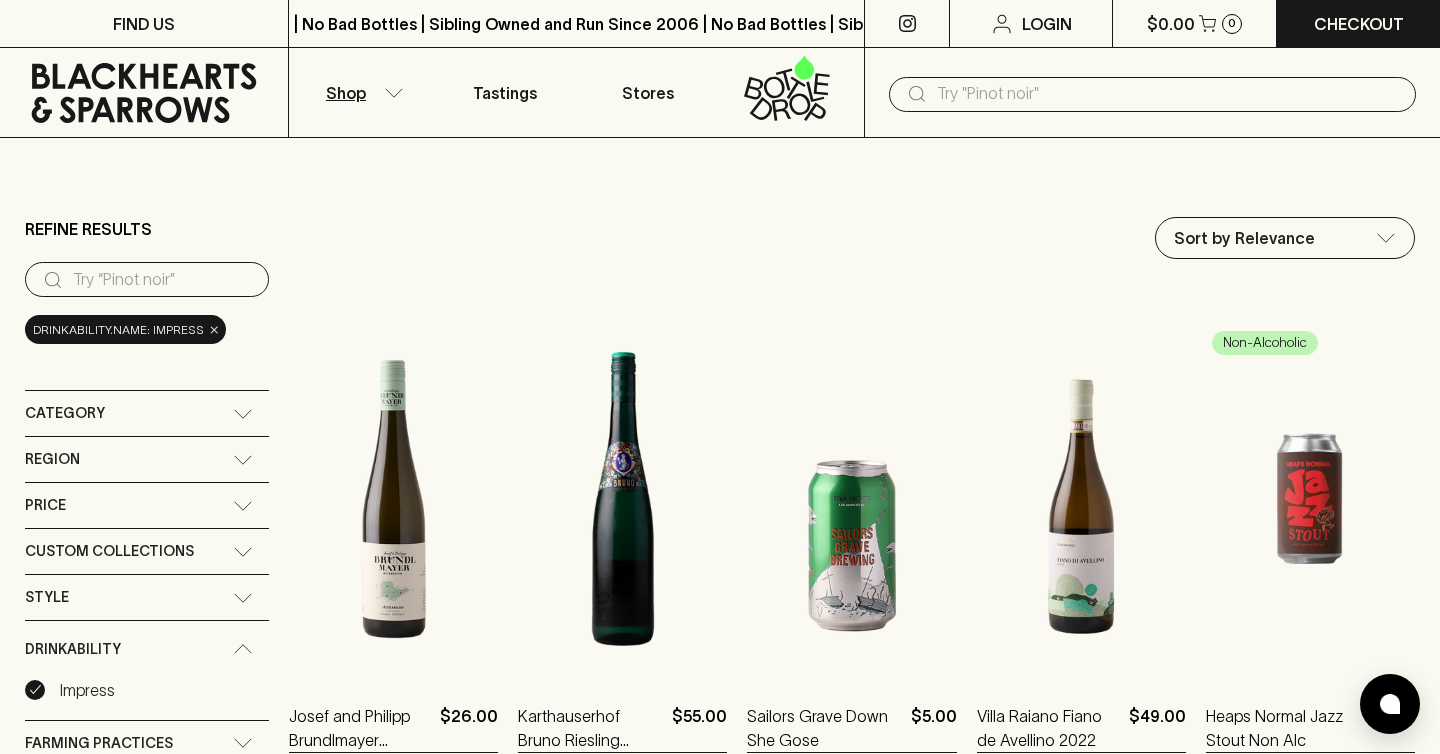 click on "Shop" at bounding box center (361, 92) 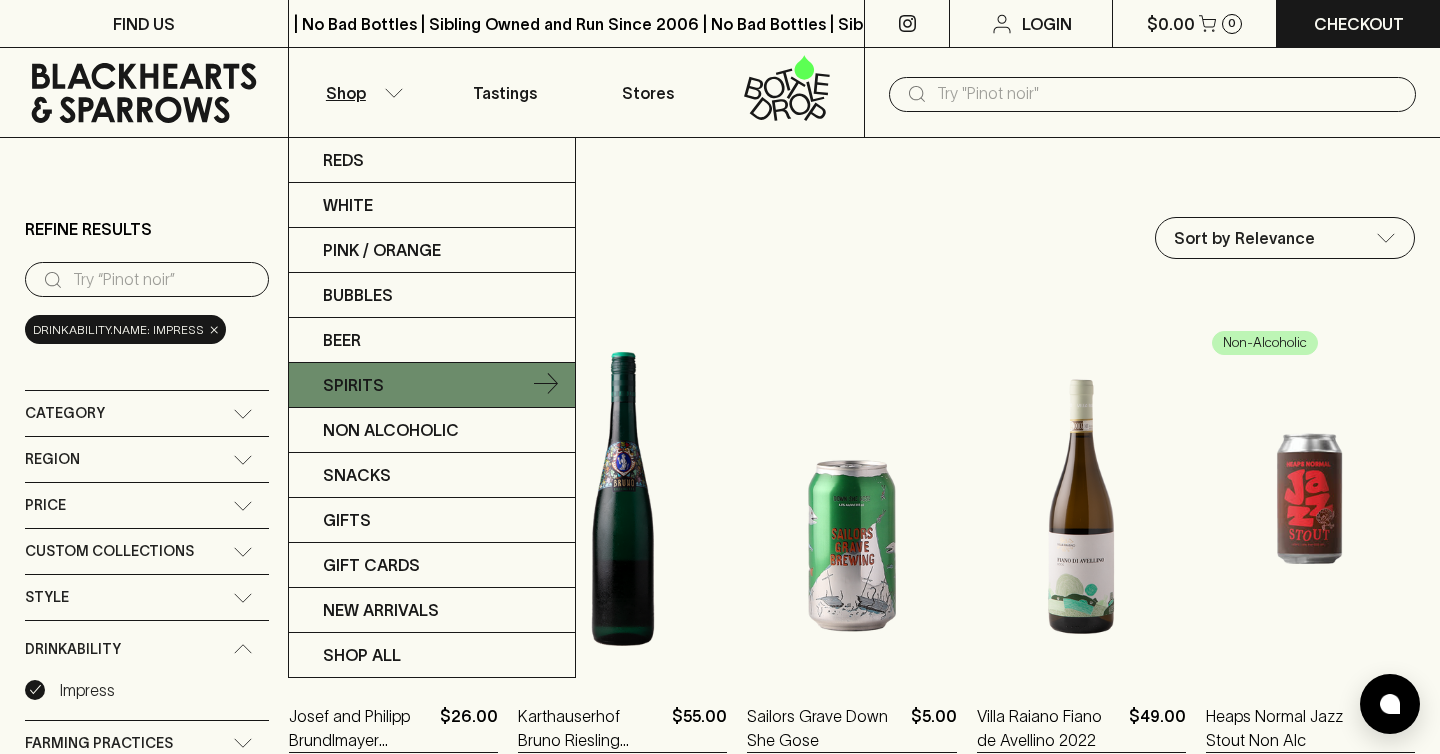 click on "Spirits" at bounding box center [432, 385] 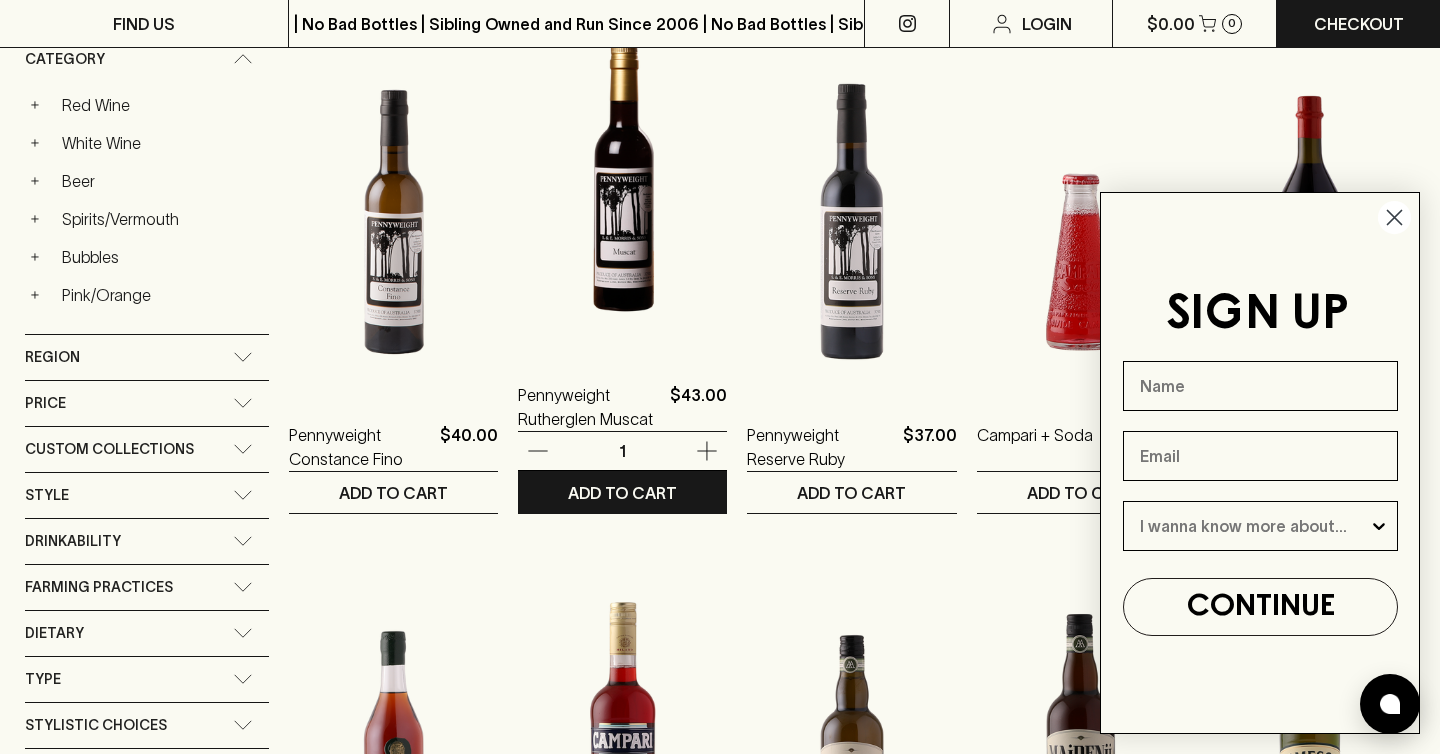 scroll, scrollTop: 377, scrollLeft: 0, axis: vertical 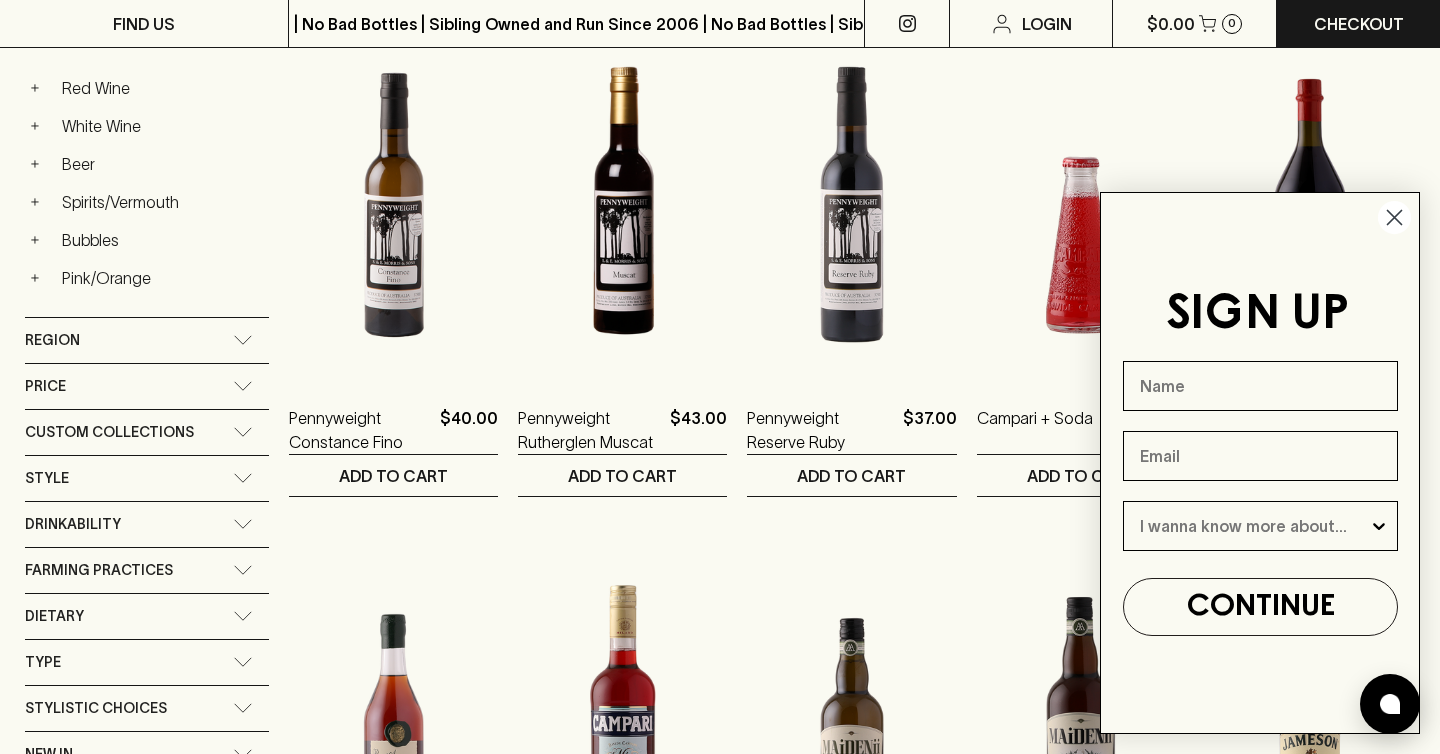 click 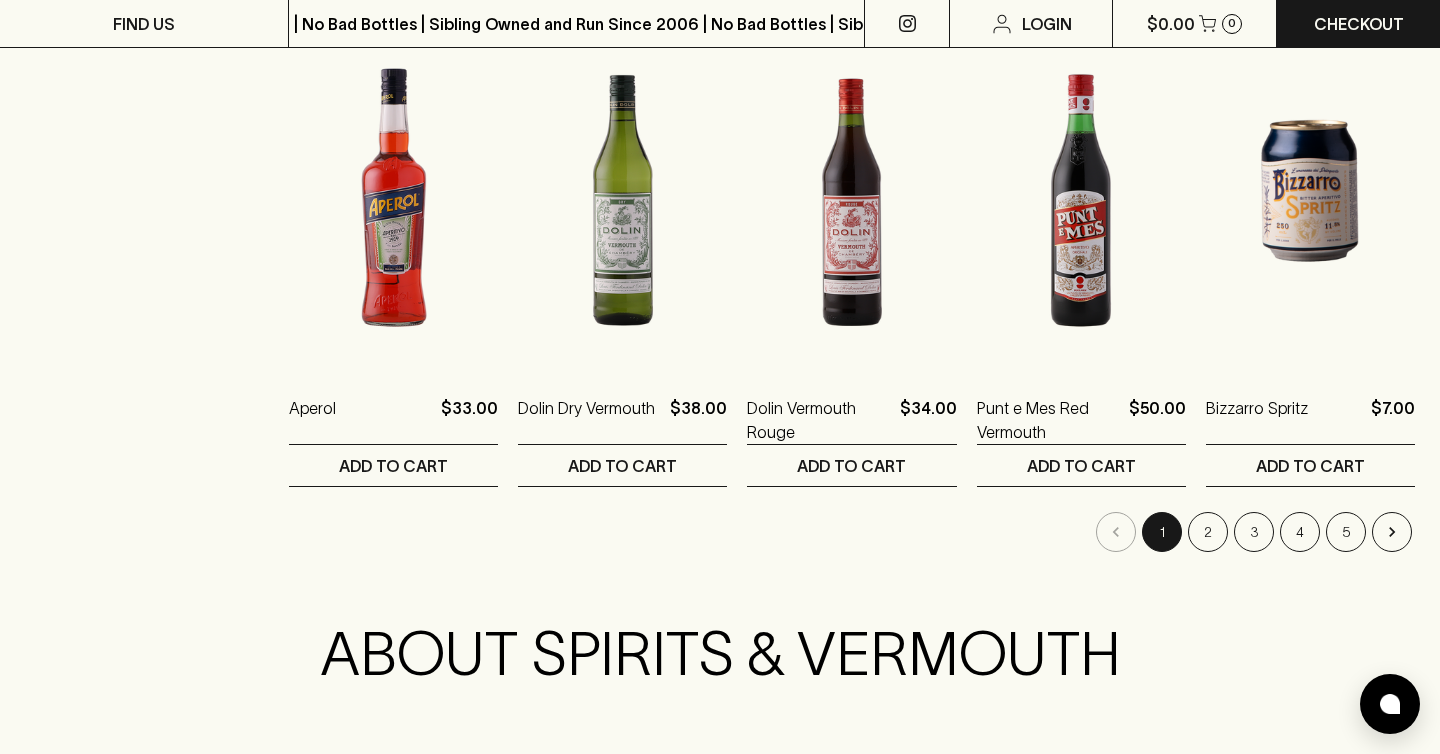 scroll, scrollTop: 2263, scrollLeft: 0, axis: vertical 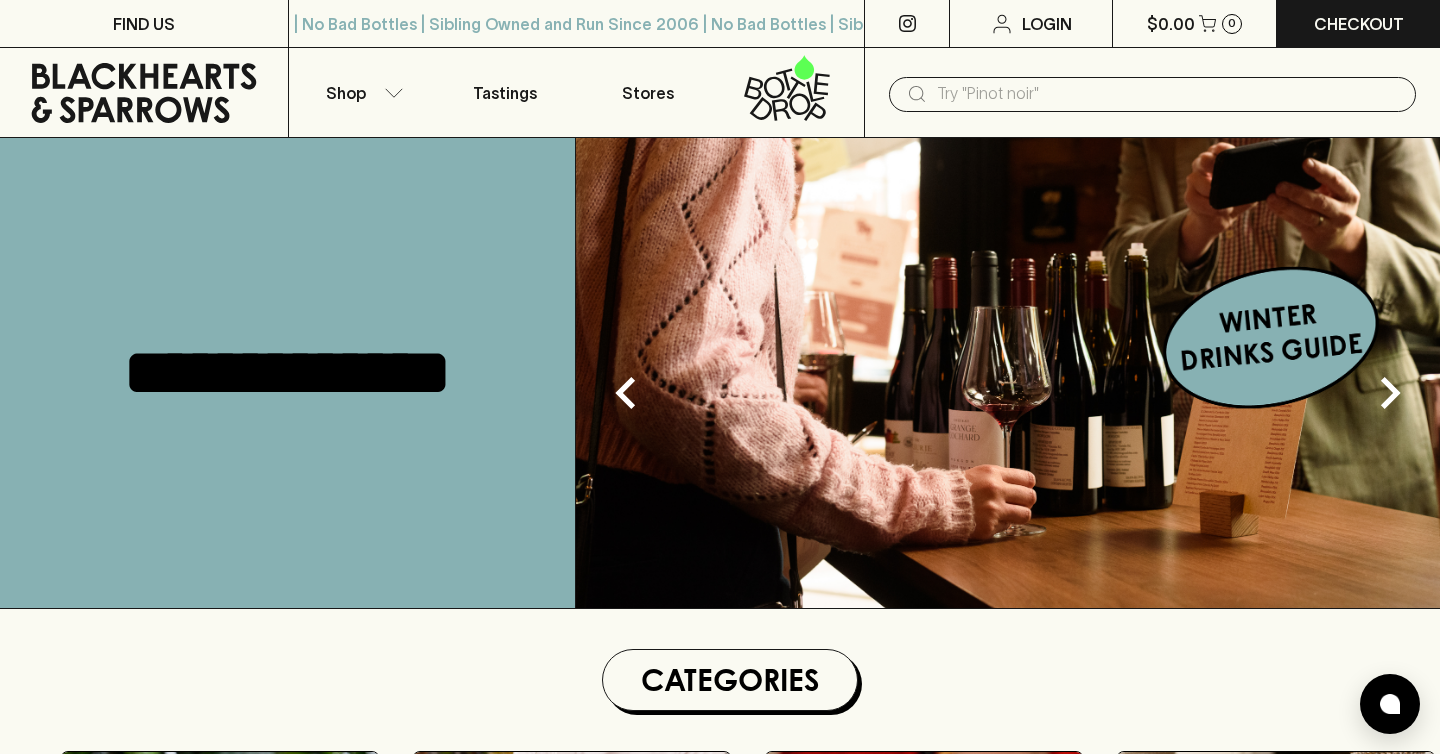 click at bounding box center (1168, 94) 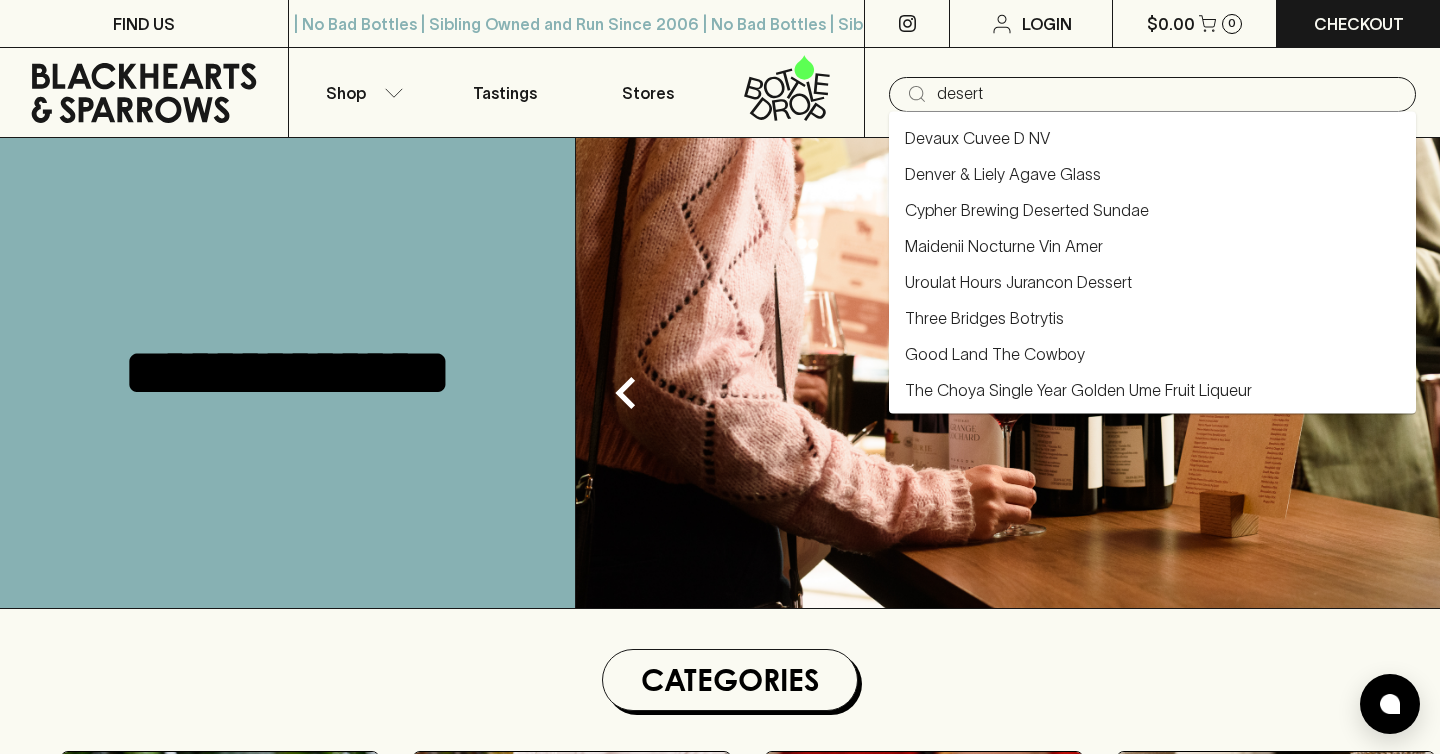 type on "desert" 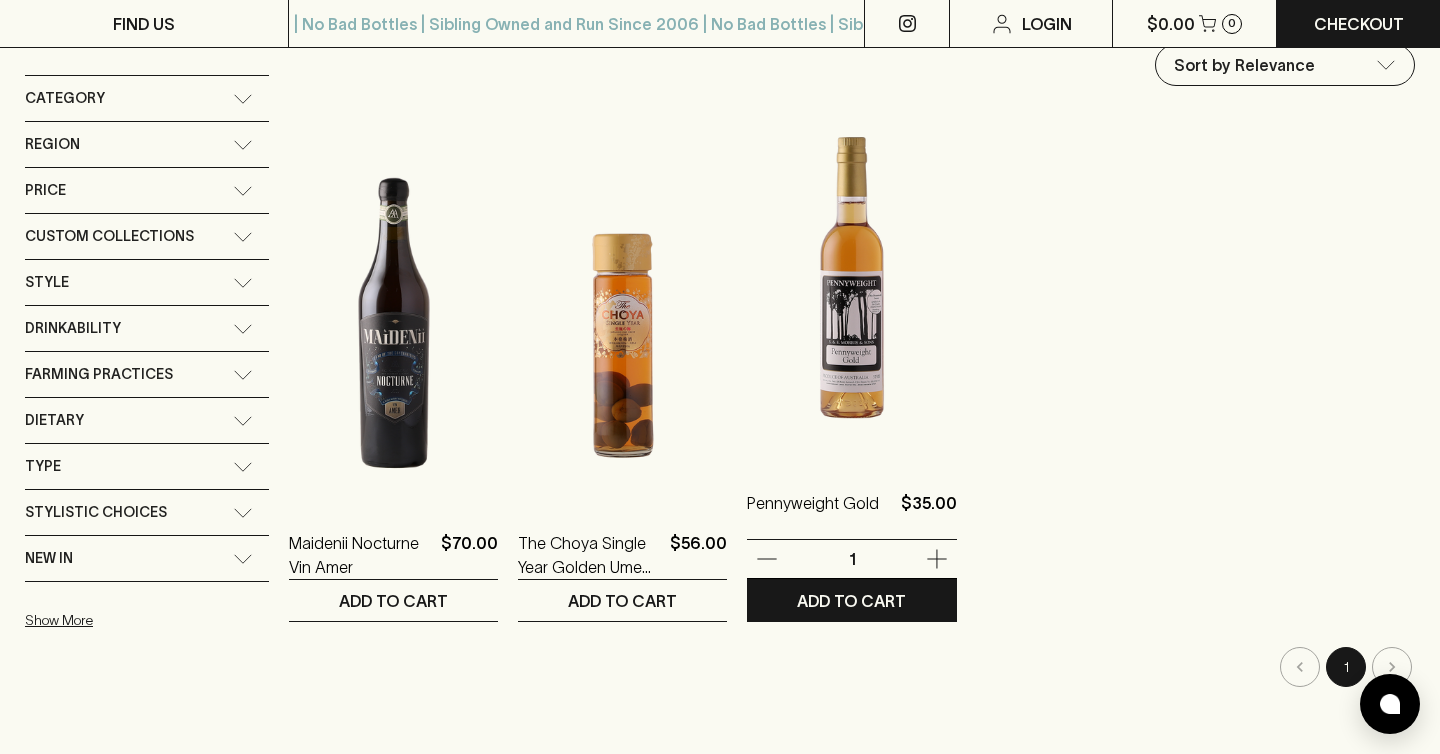 scroll, scrollTop: 253, scrollLeft: 0, axis: vertical 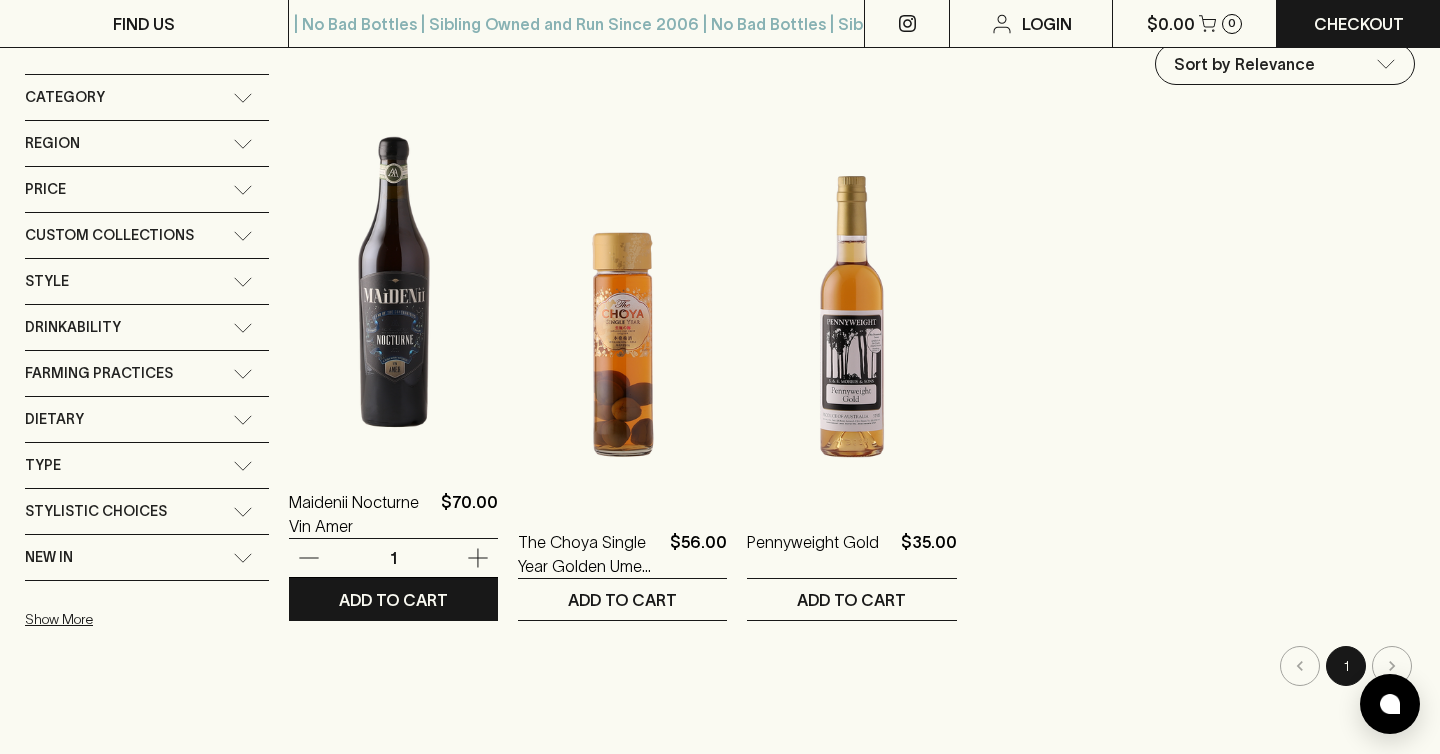 click at bounding box center [393, 285] 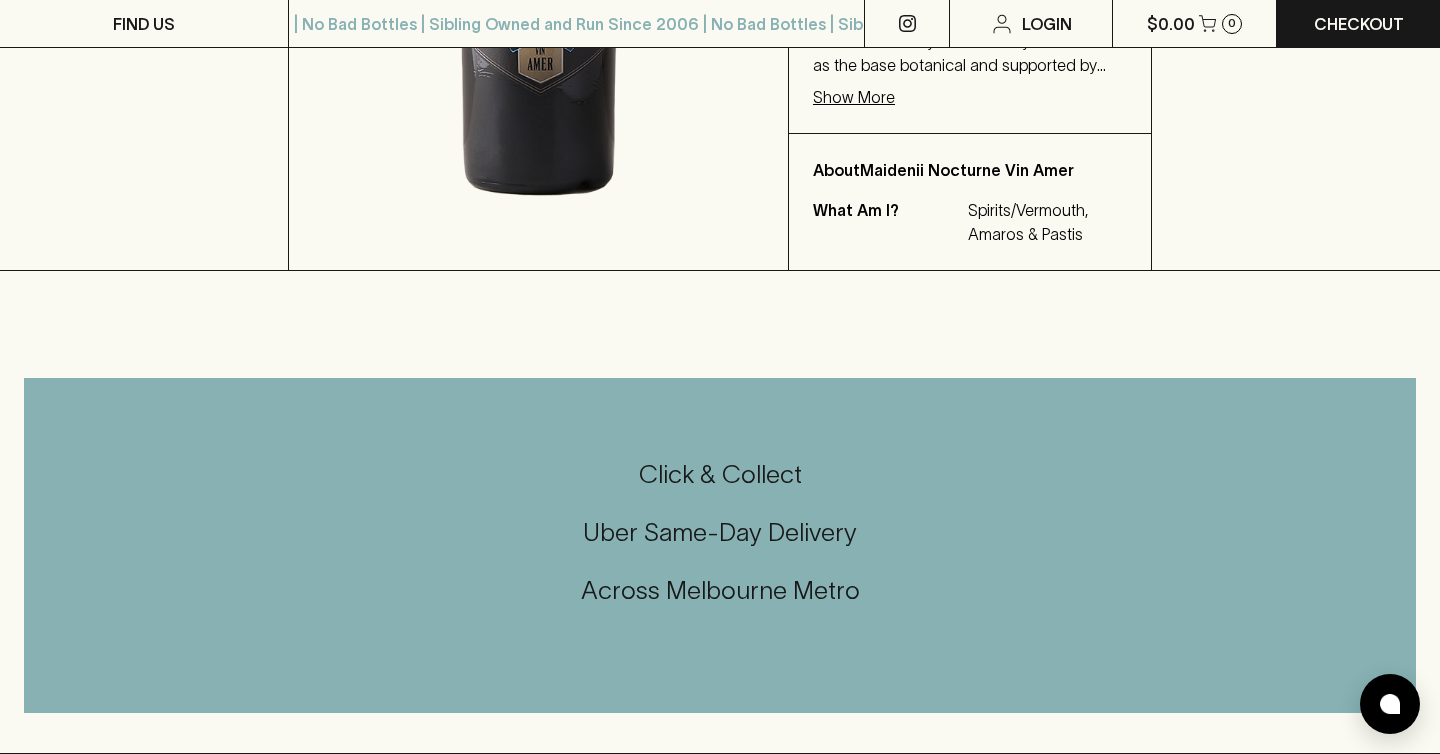 scroll, scrollTop: 0, scrollLeft: 0, axis: both 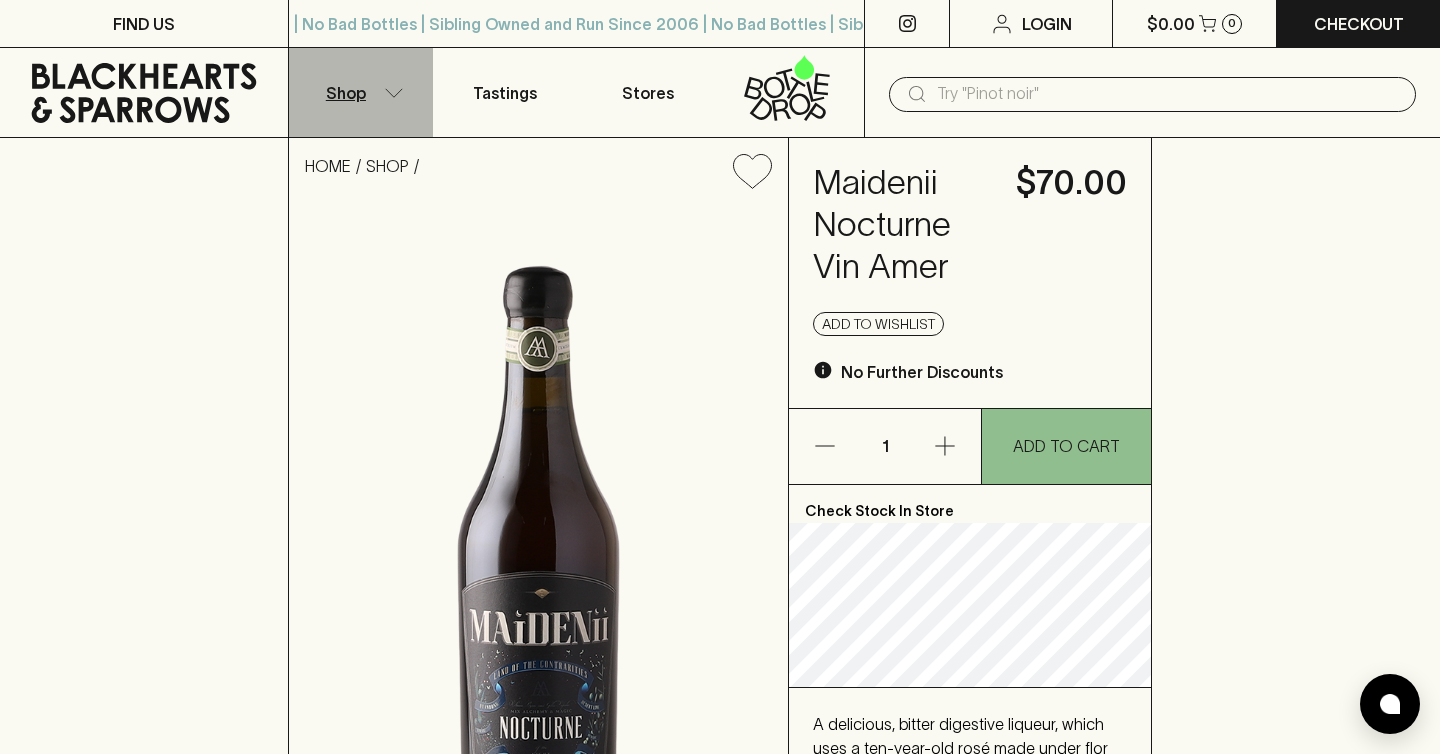 click on "Shop" at bounding box center (361, 92) 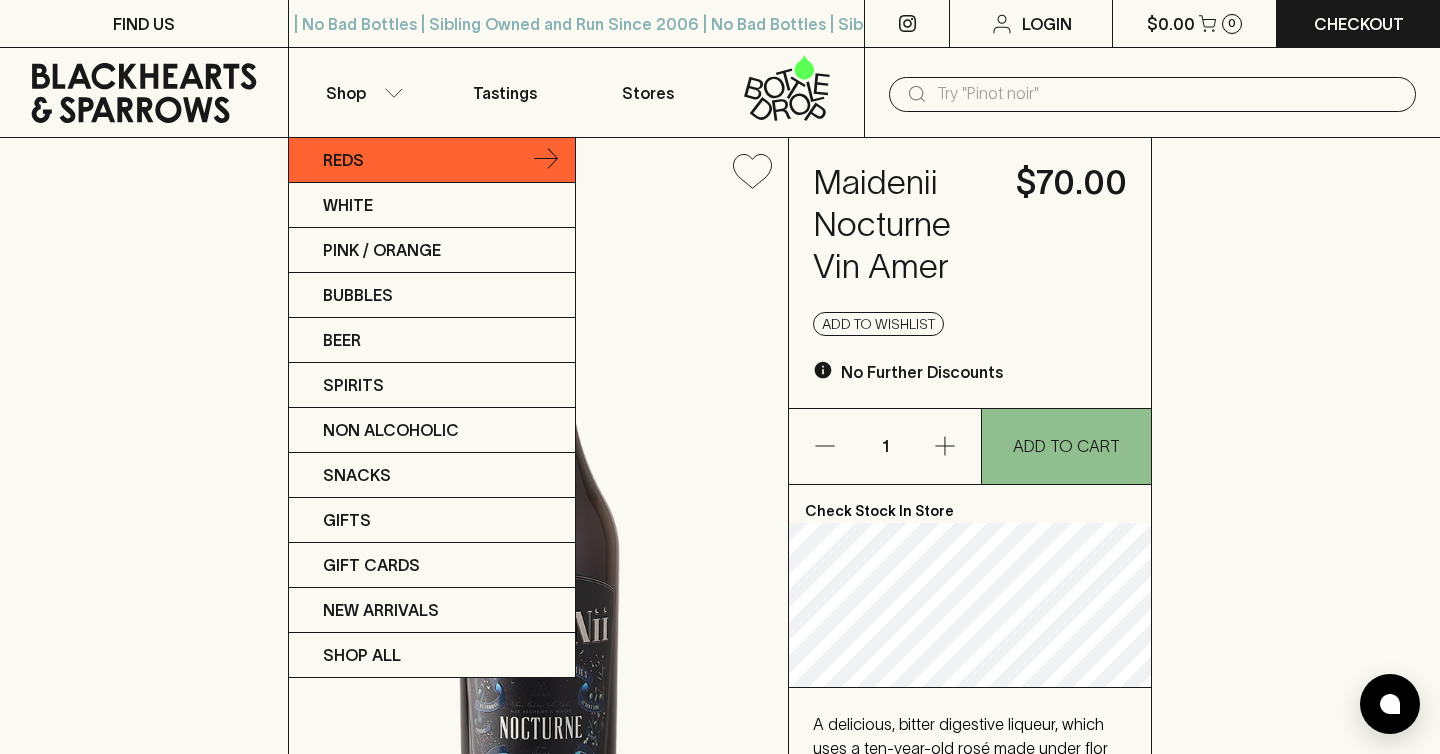 click on "Reds" at bounding box center (432, 160) 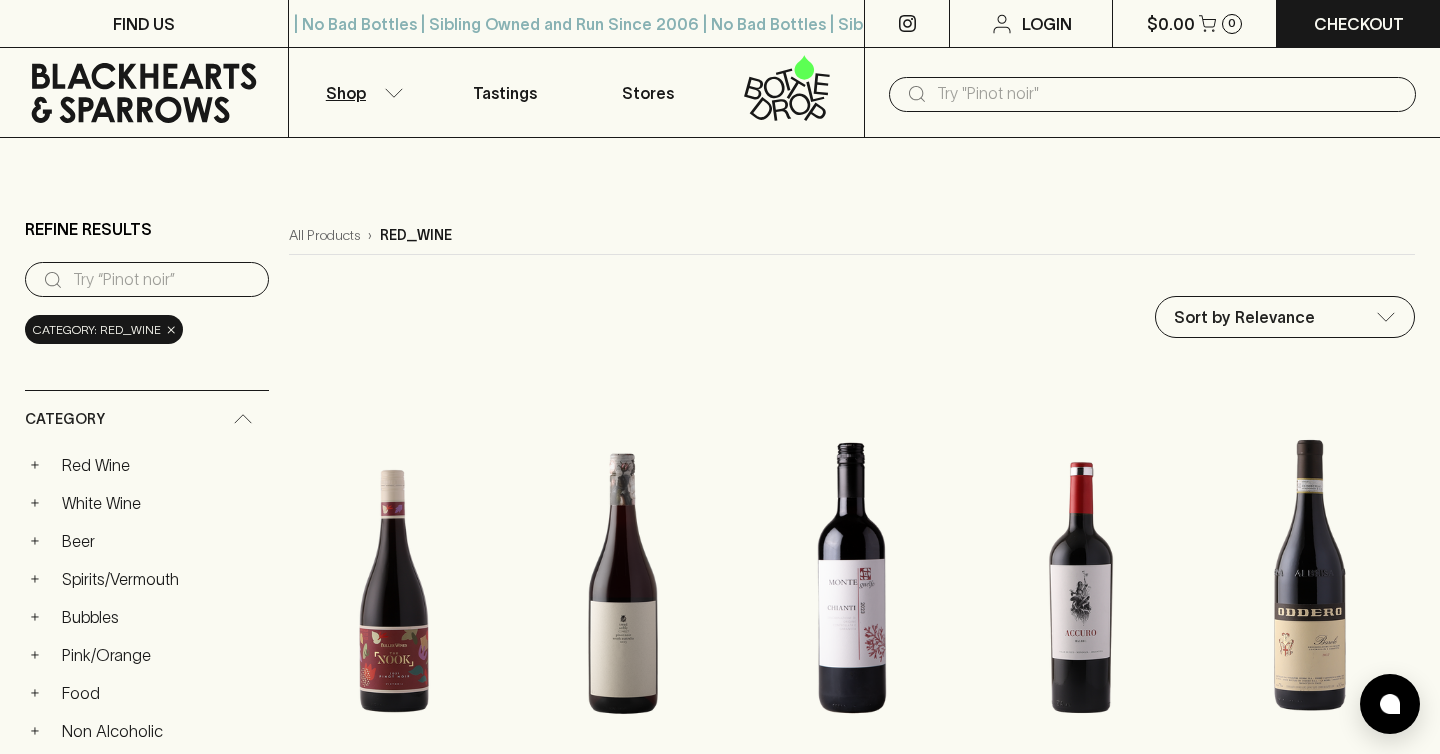 click on "Shop" at bounding box center [361, 92] 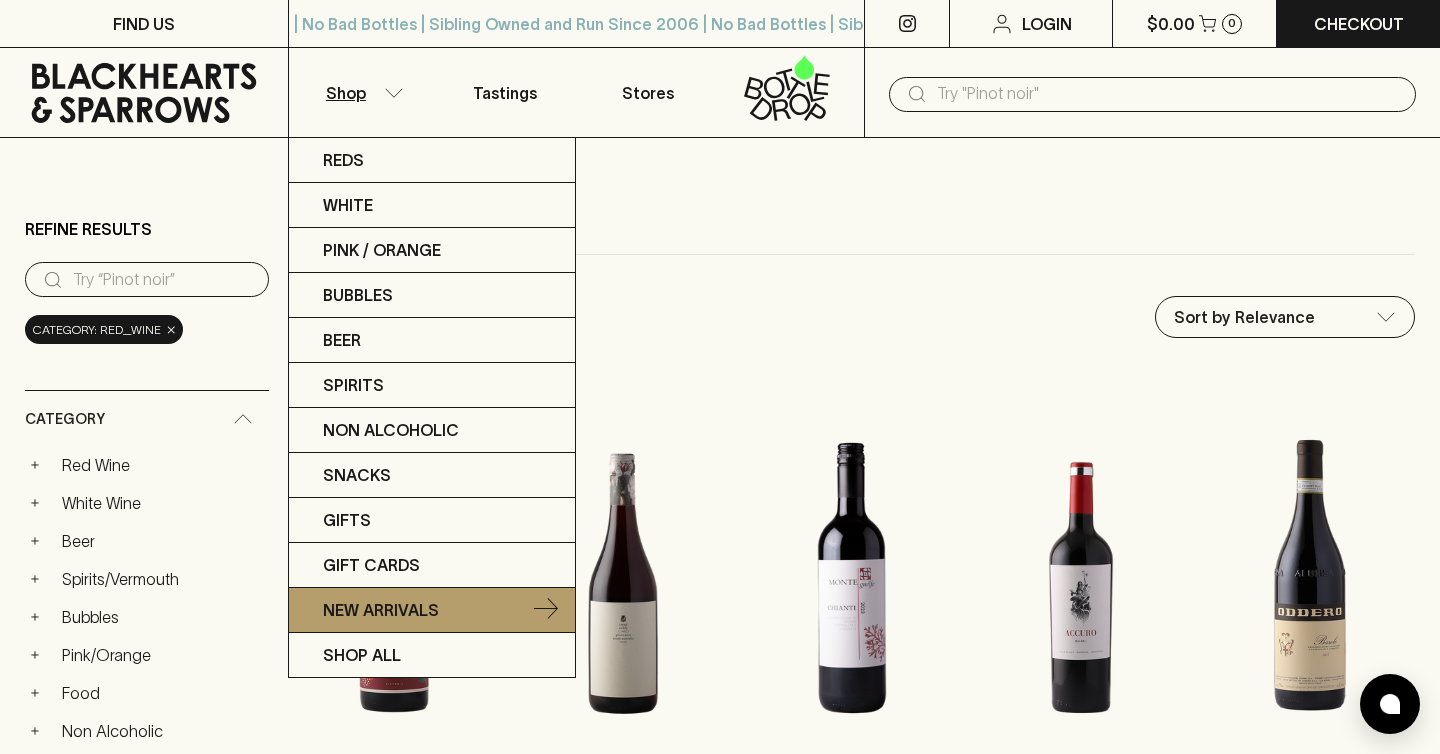 click on "New Arrivals" at bounding box center (381, 610) 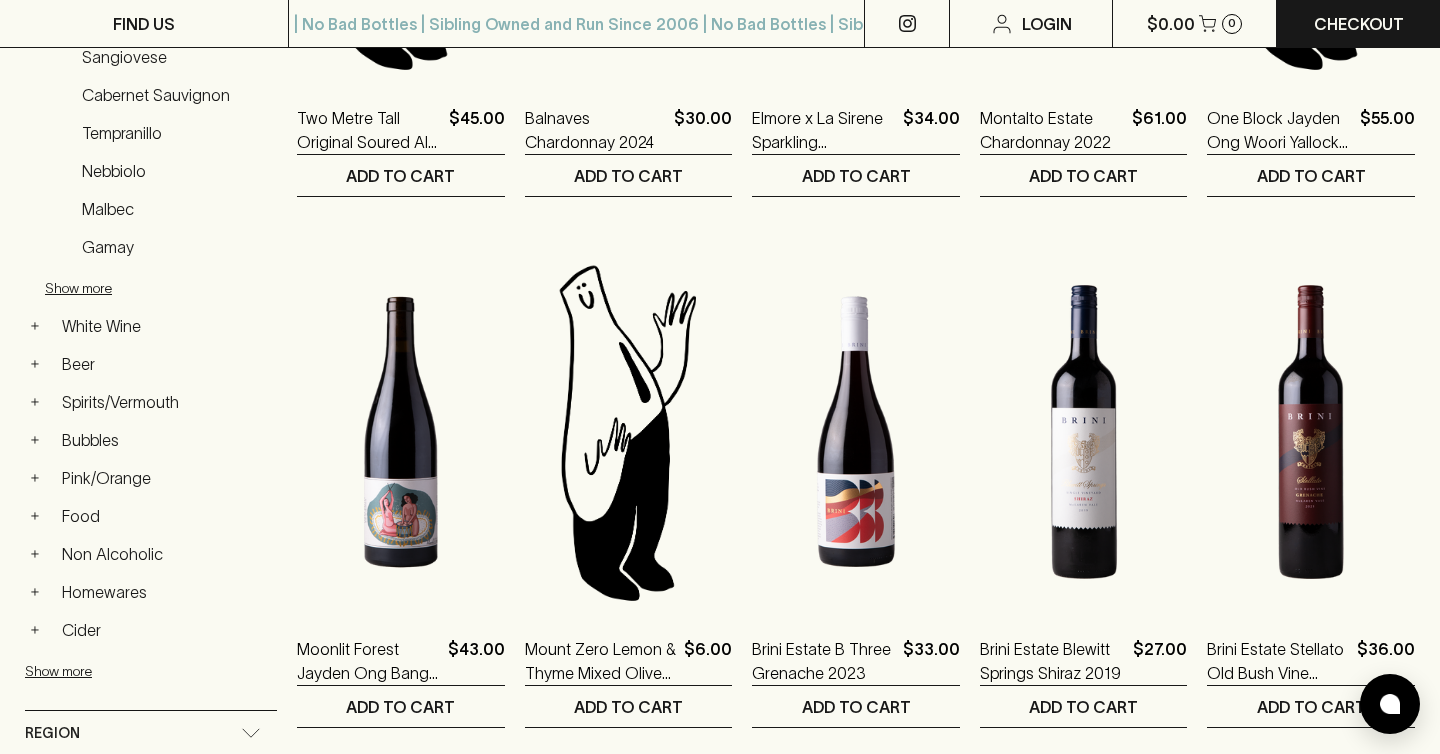 scroll, scrollTop: 0, scrollLeft: 0, axis: both 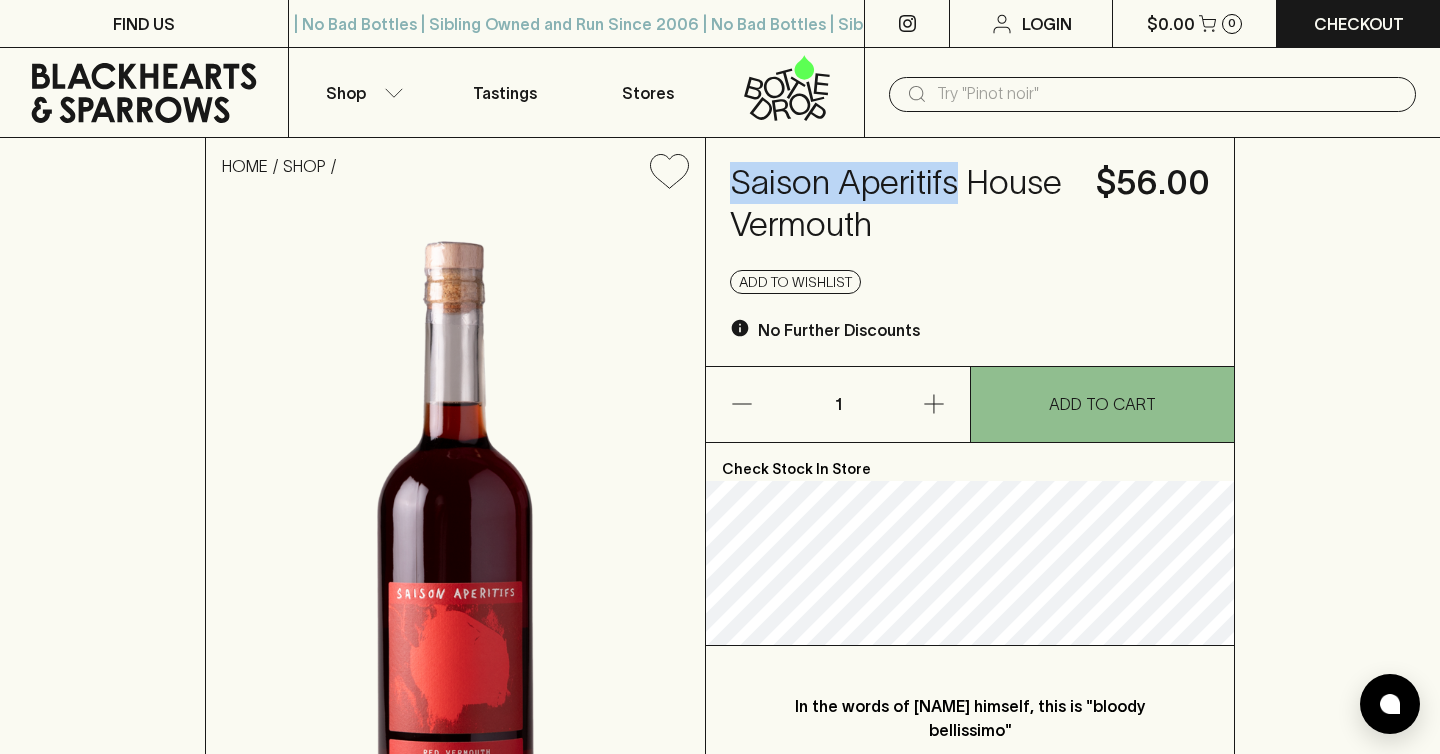 drag, startPoint x: 786, startPoint y: 183, endPoint x: 734, endPoint y: 183, distance: 52 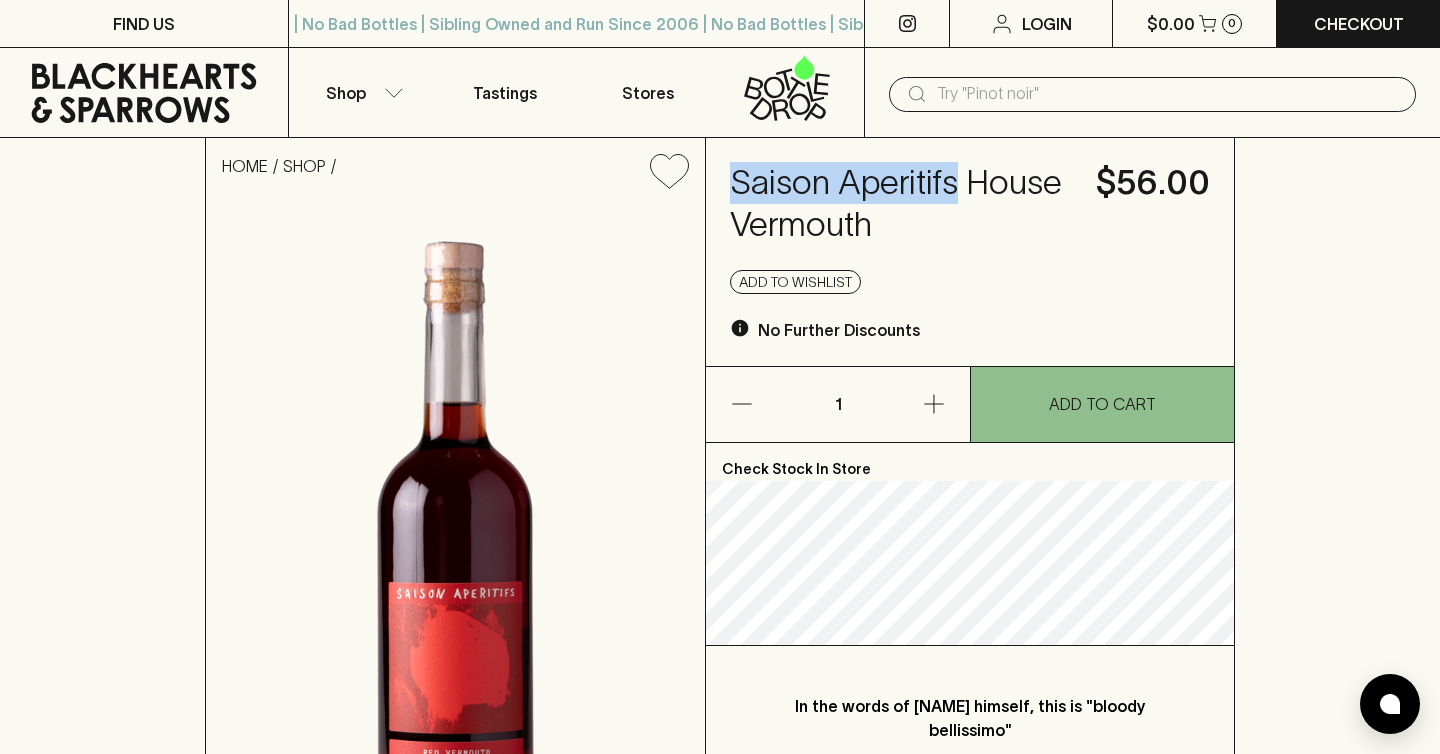 click on "Add to wishlist" at bounding box center [970, 282] 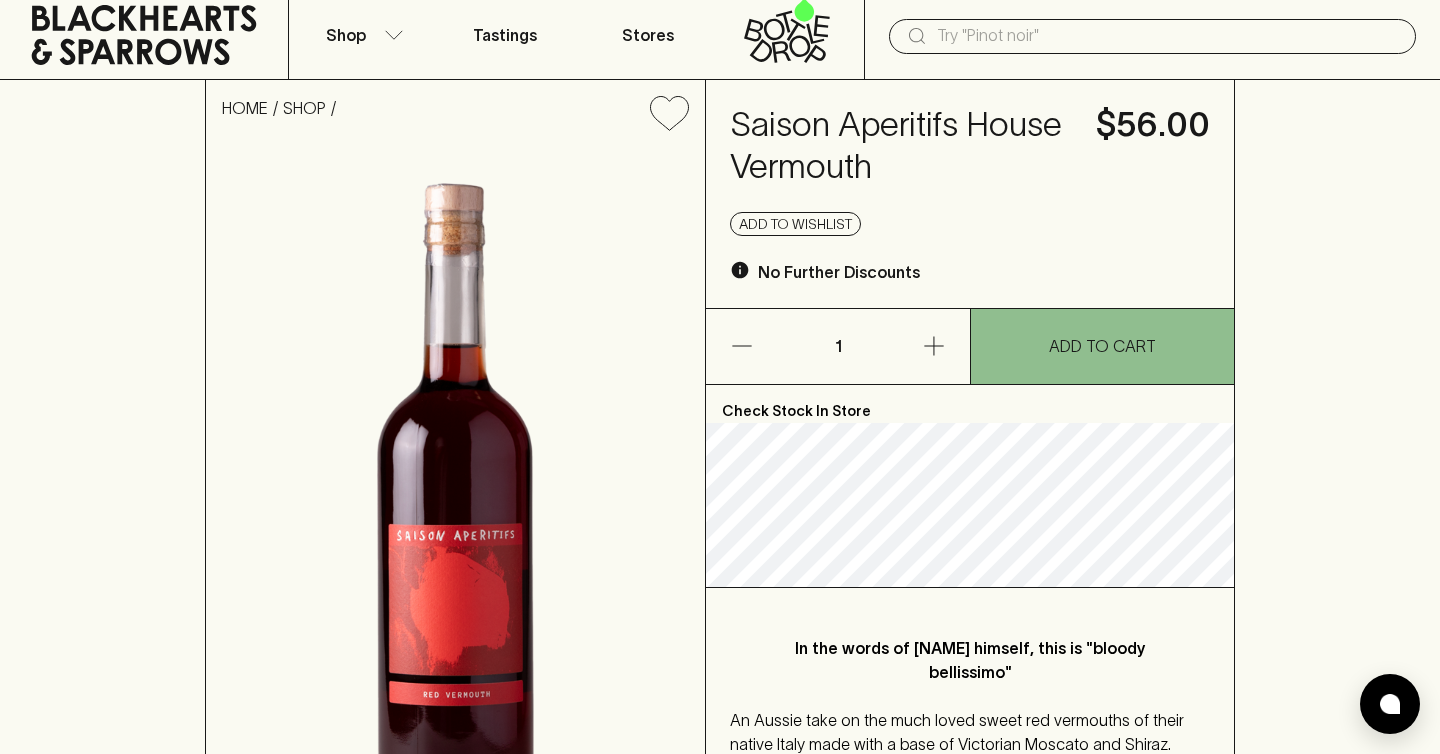 scroll, scrollTop: 0, scrollLeft: 0, axis: both 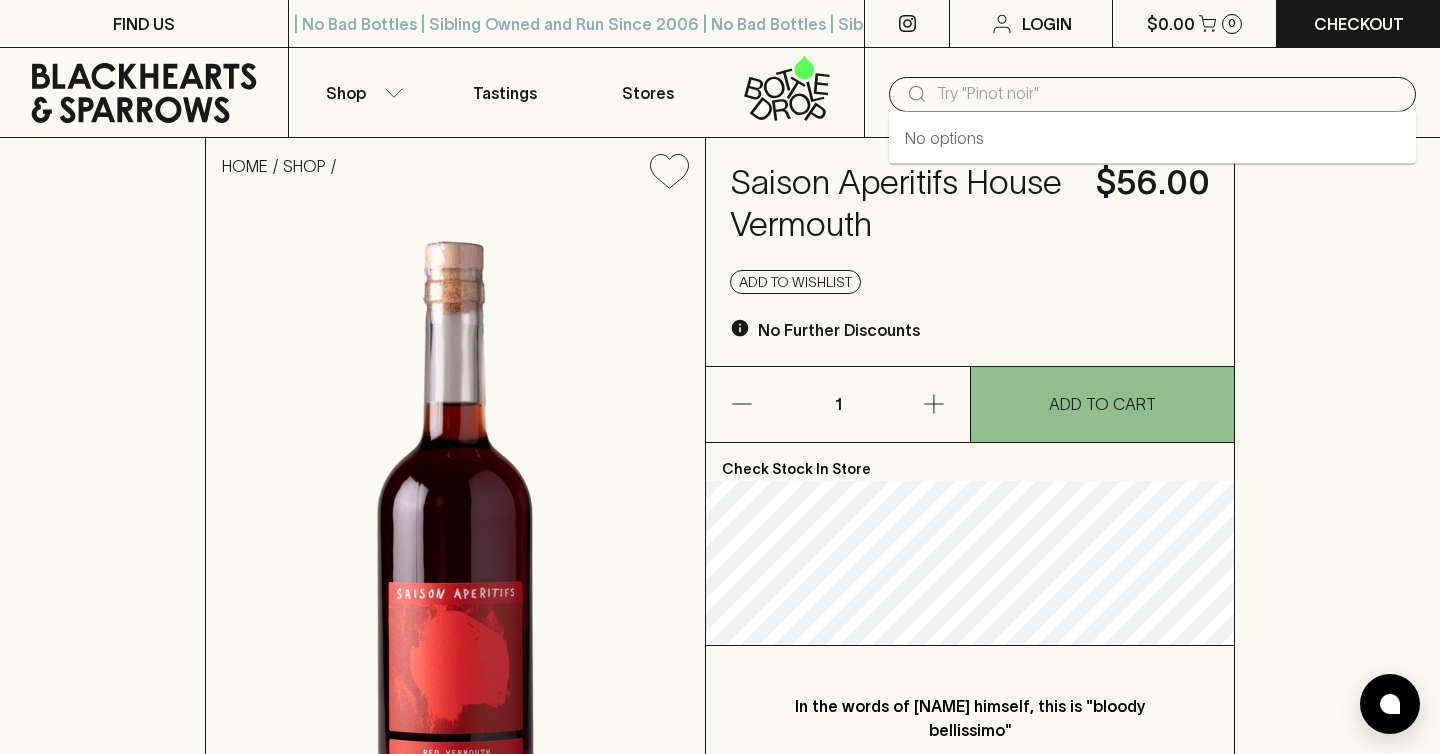 click at bounding box center [1168, 94] 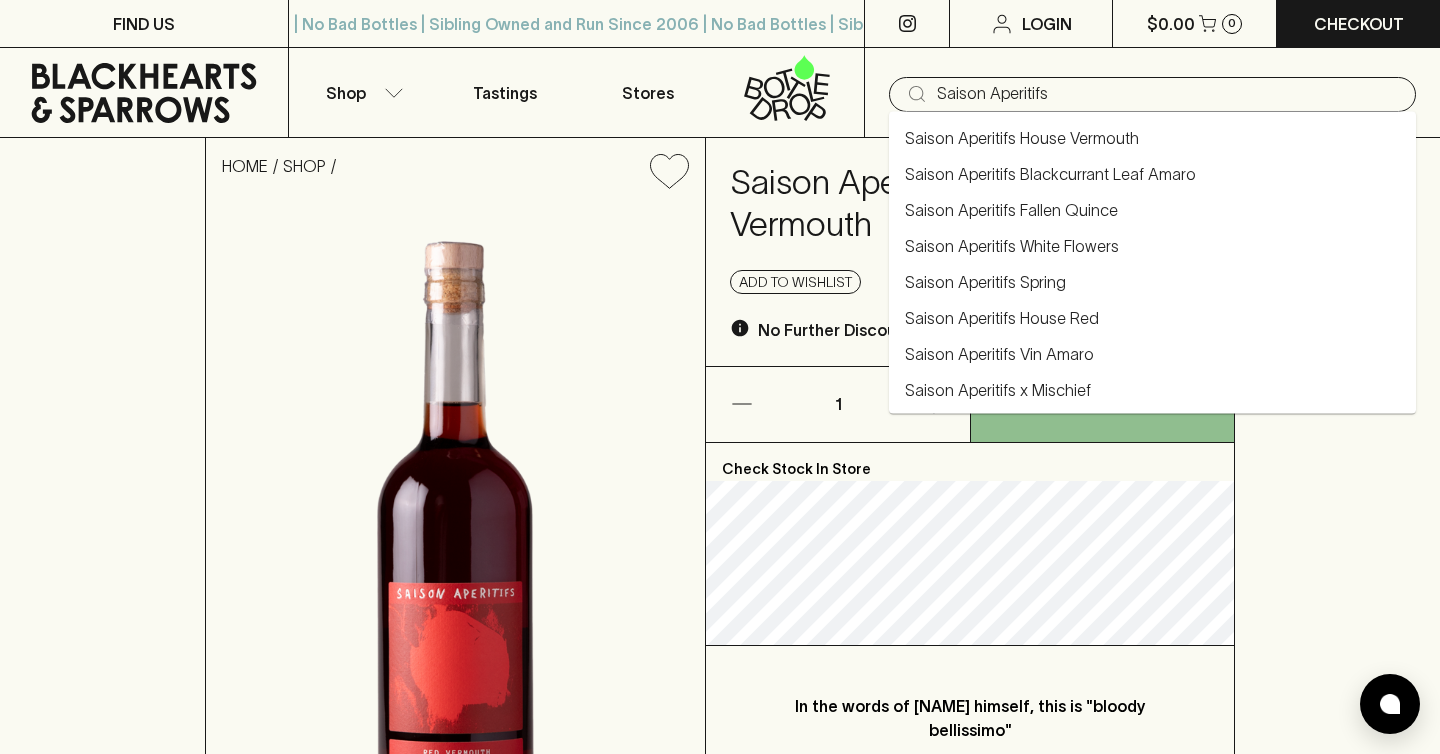type on "Saison Aperitifs" 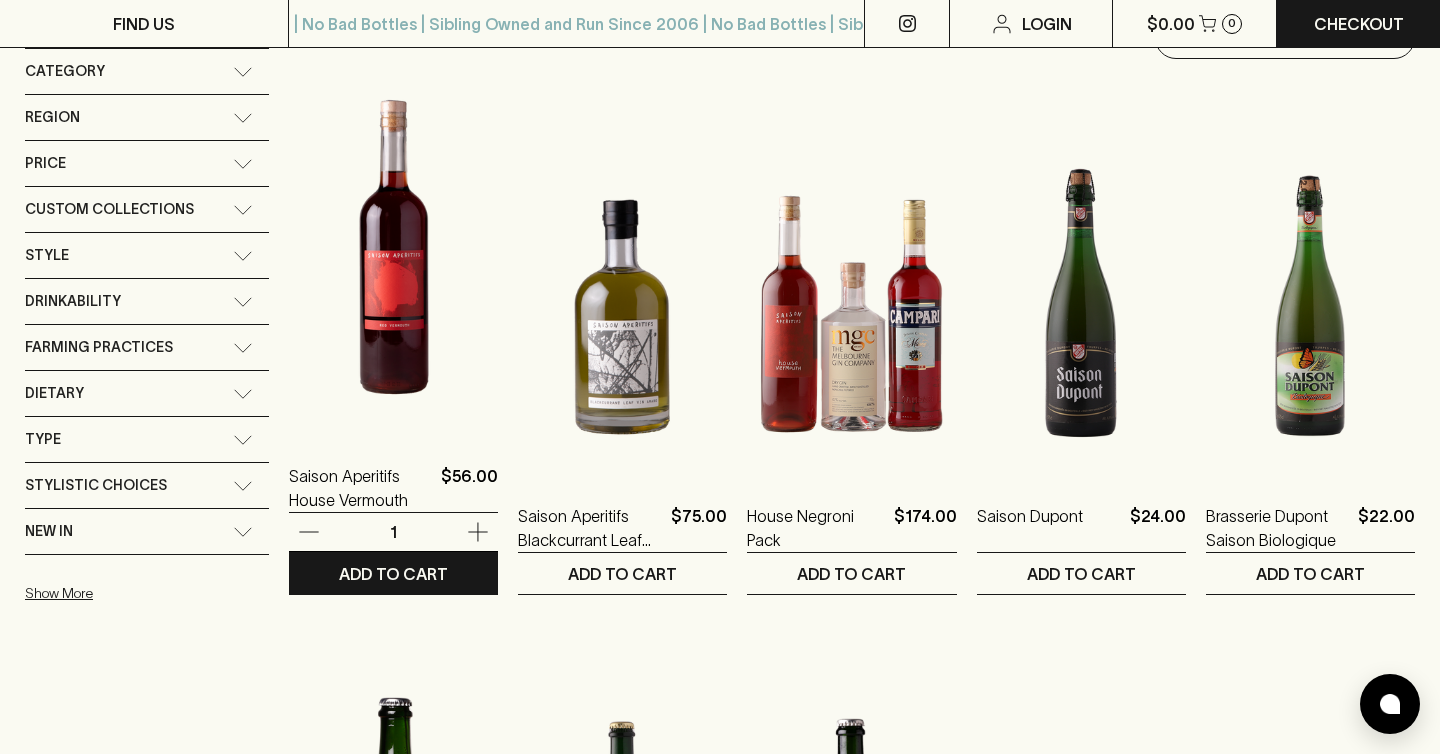 scroll, scrollTop: 0, scrollLeft: 0, axis: both 